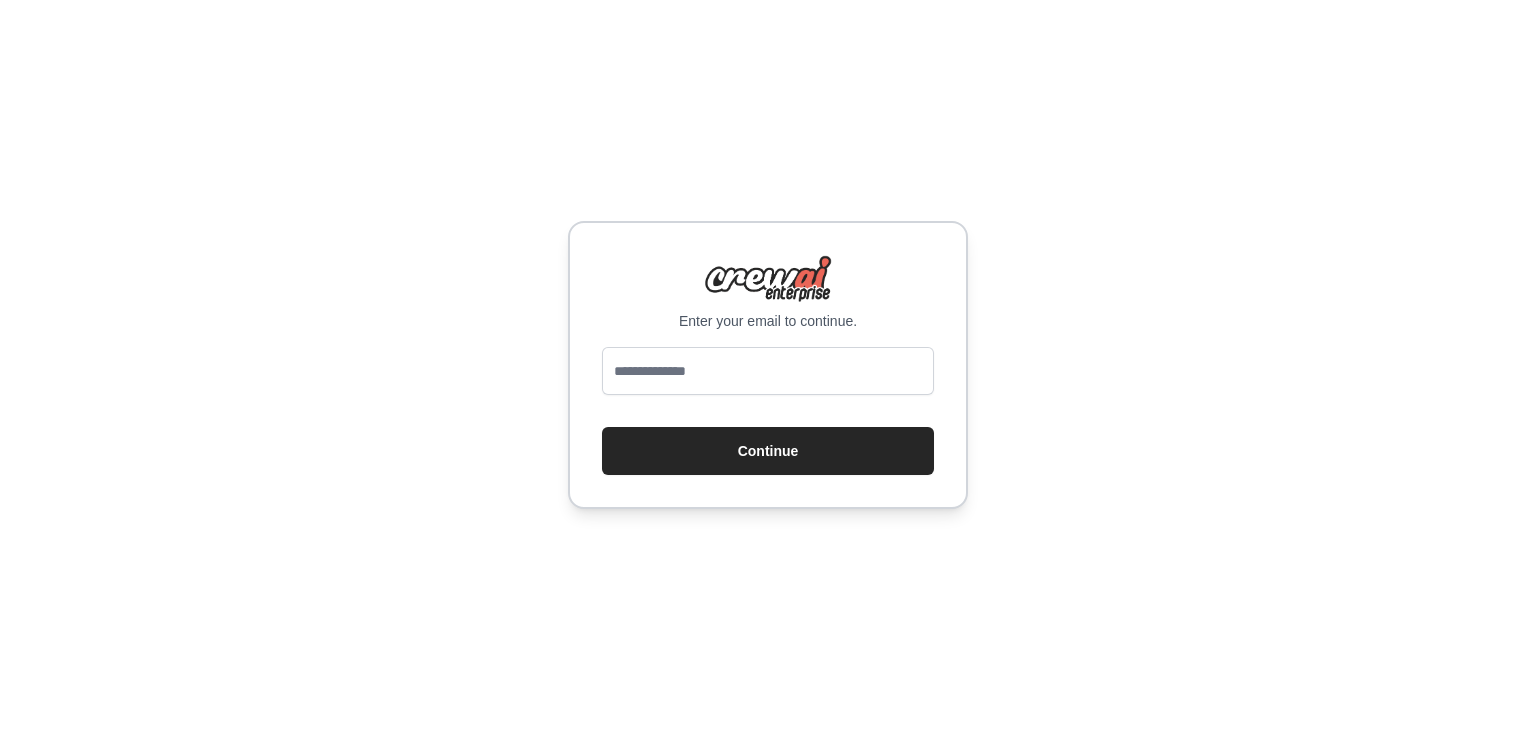 scroll, scrollTop: 0, scrollLeft: 0, axis: both 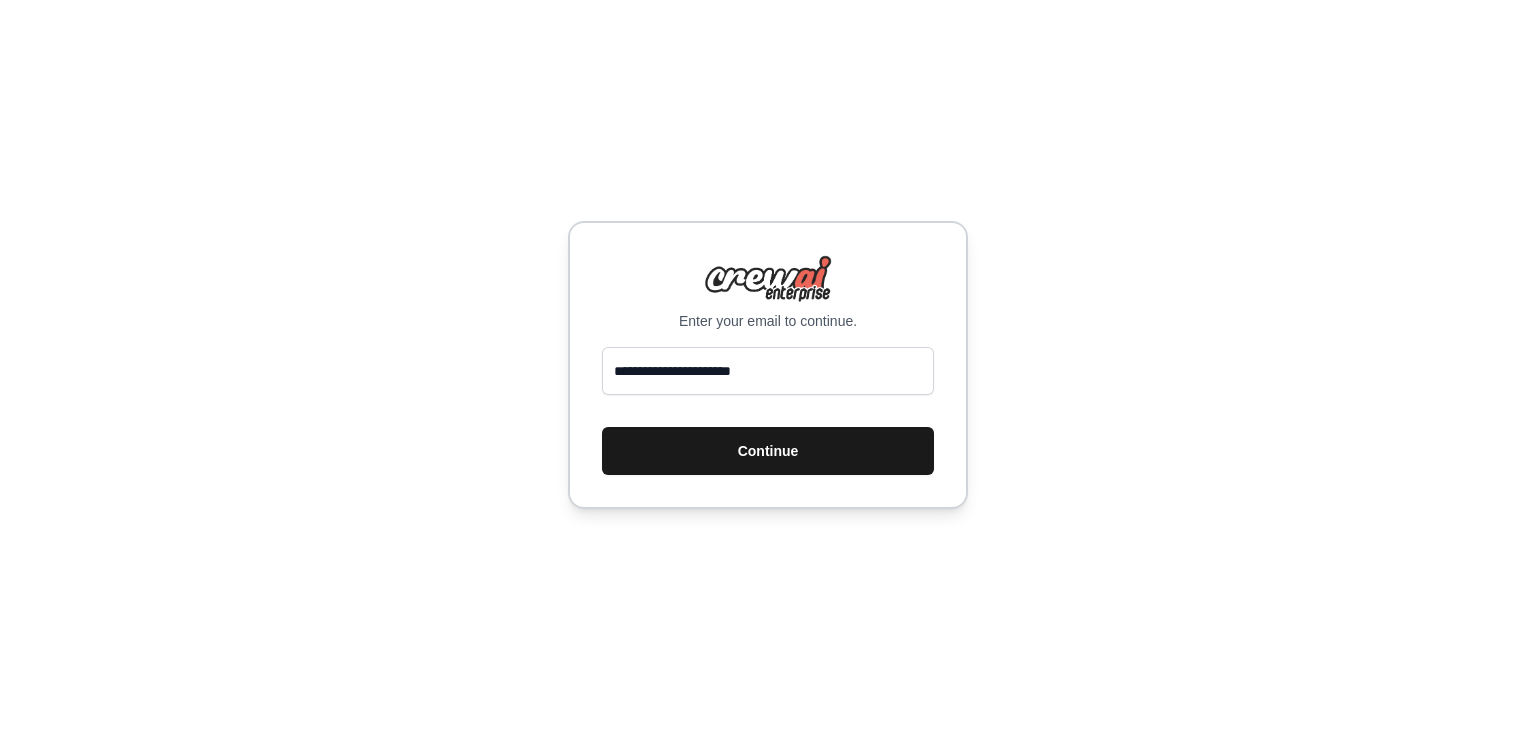click on "Continue" at bounding box center (768, 451) 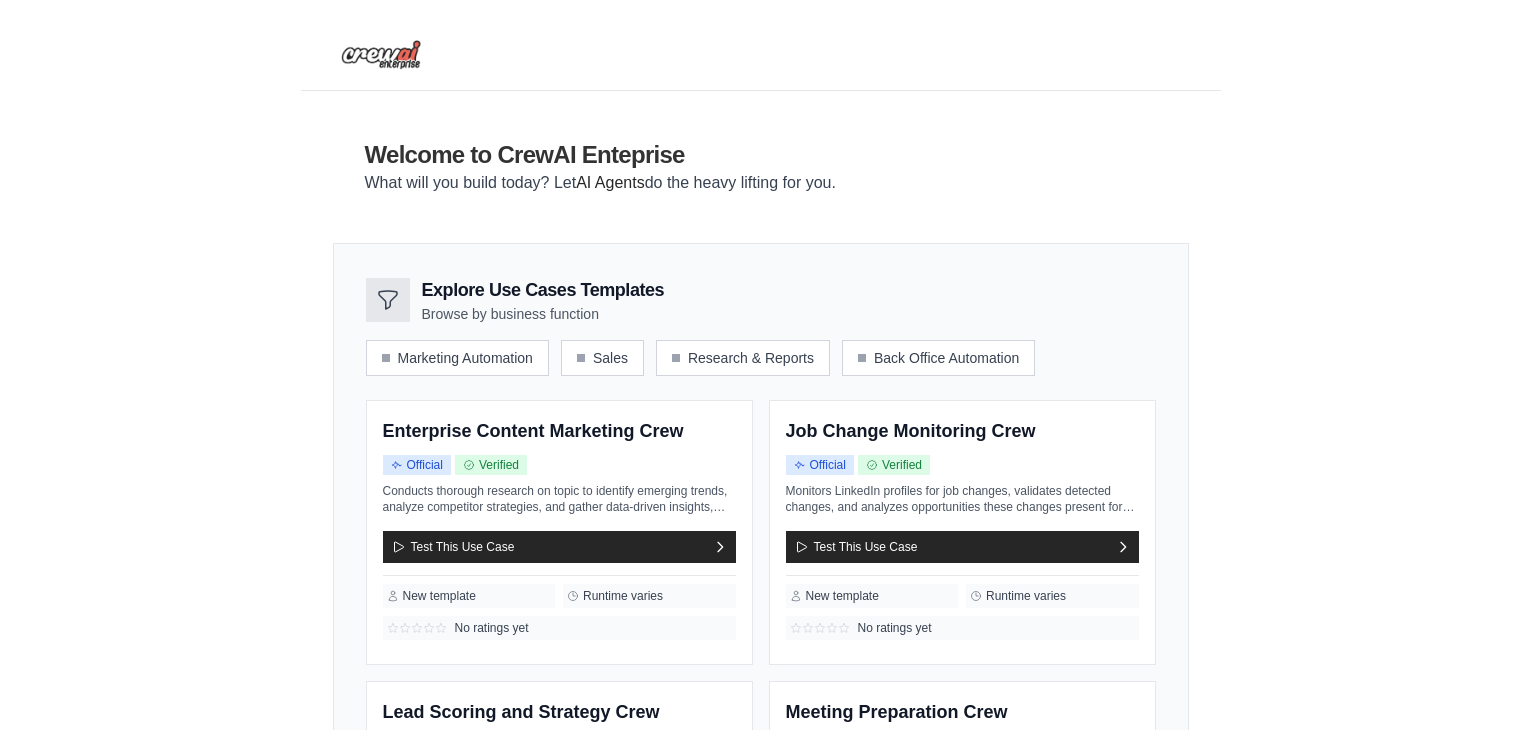 scroll, scrollTop: 0, scrollLeft: 0, axis: both 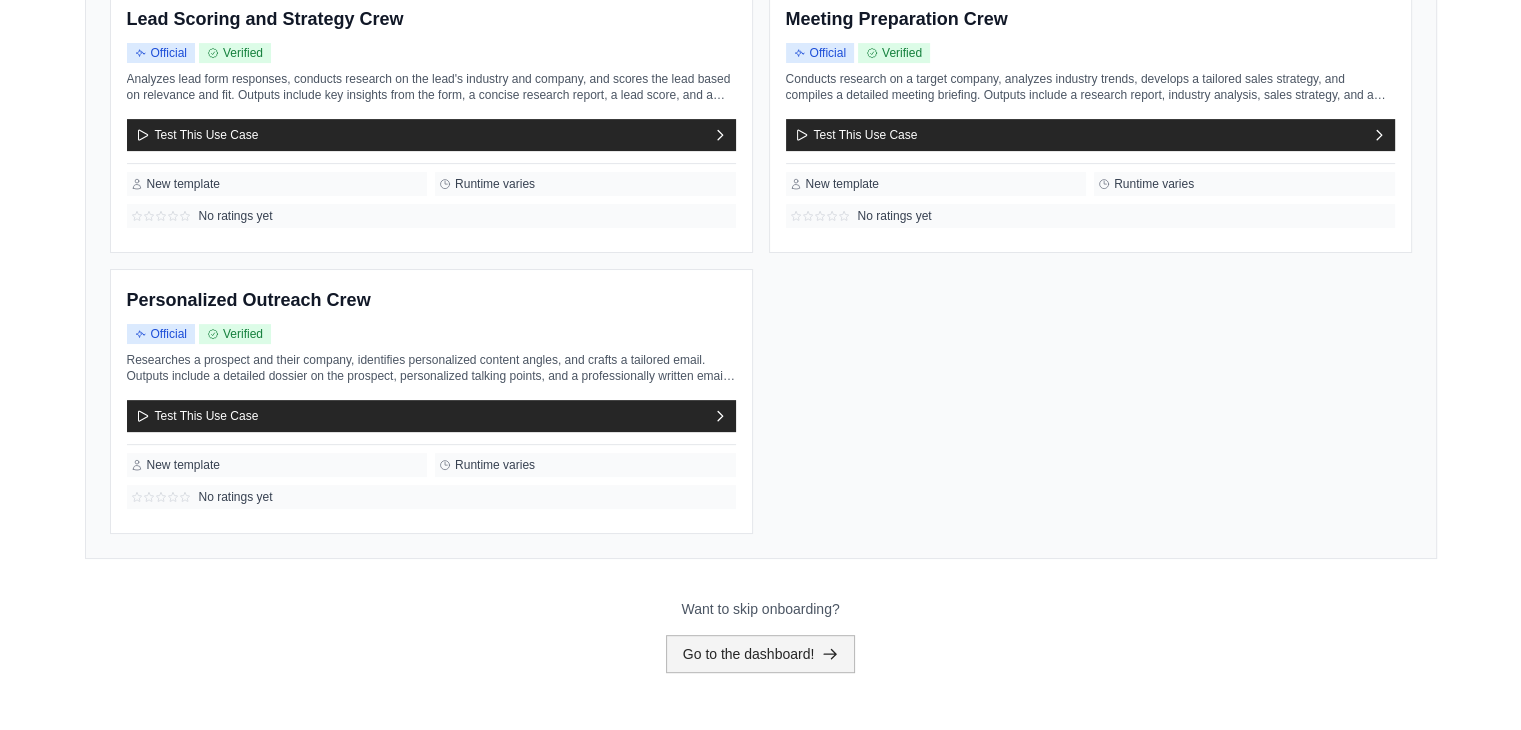 click on "Go to the dashboard!" at bounding box center [761, 654] 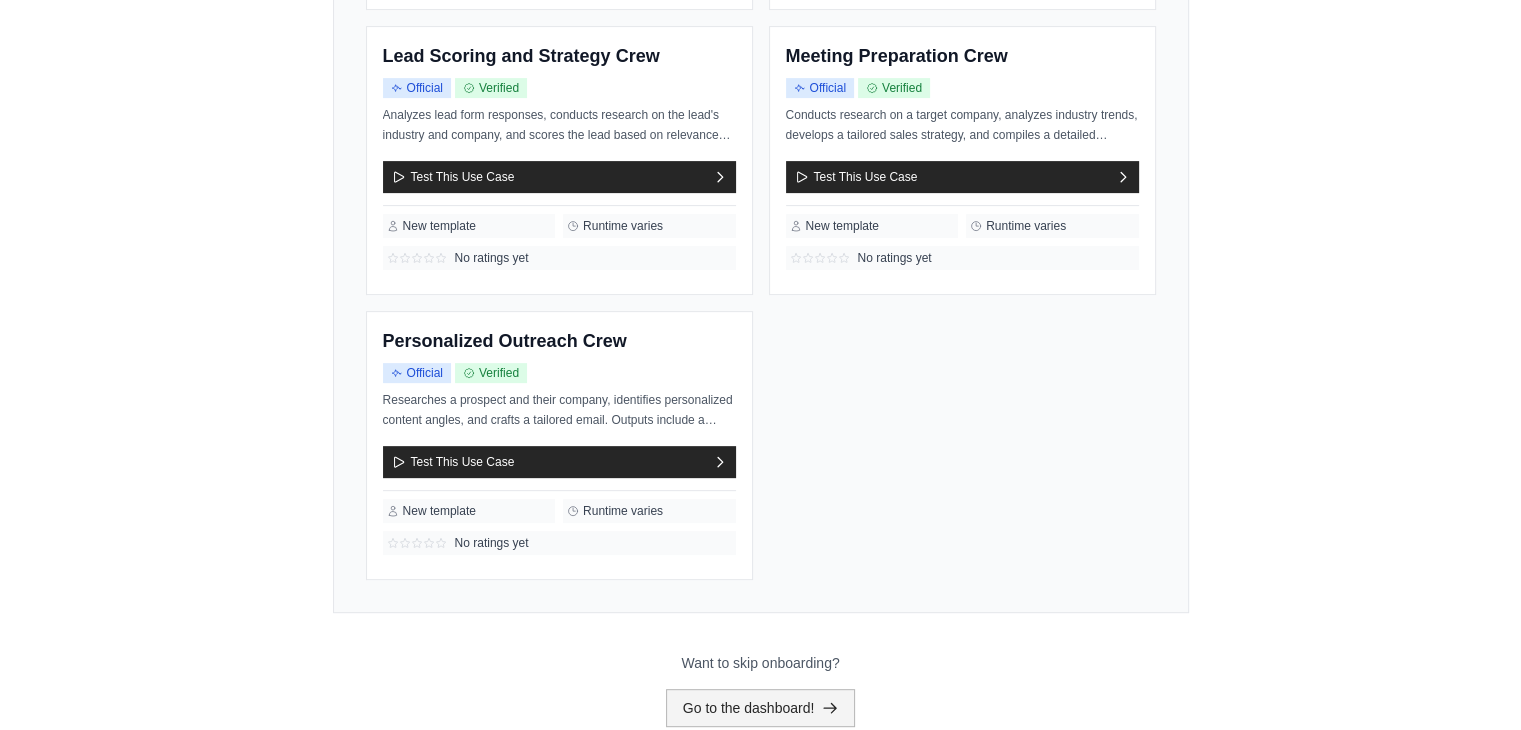 scroll, scrollTop: 0, scrollLeft: 0, axis: both 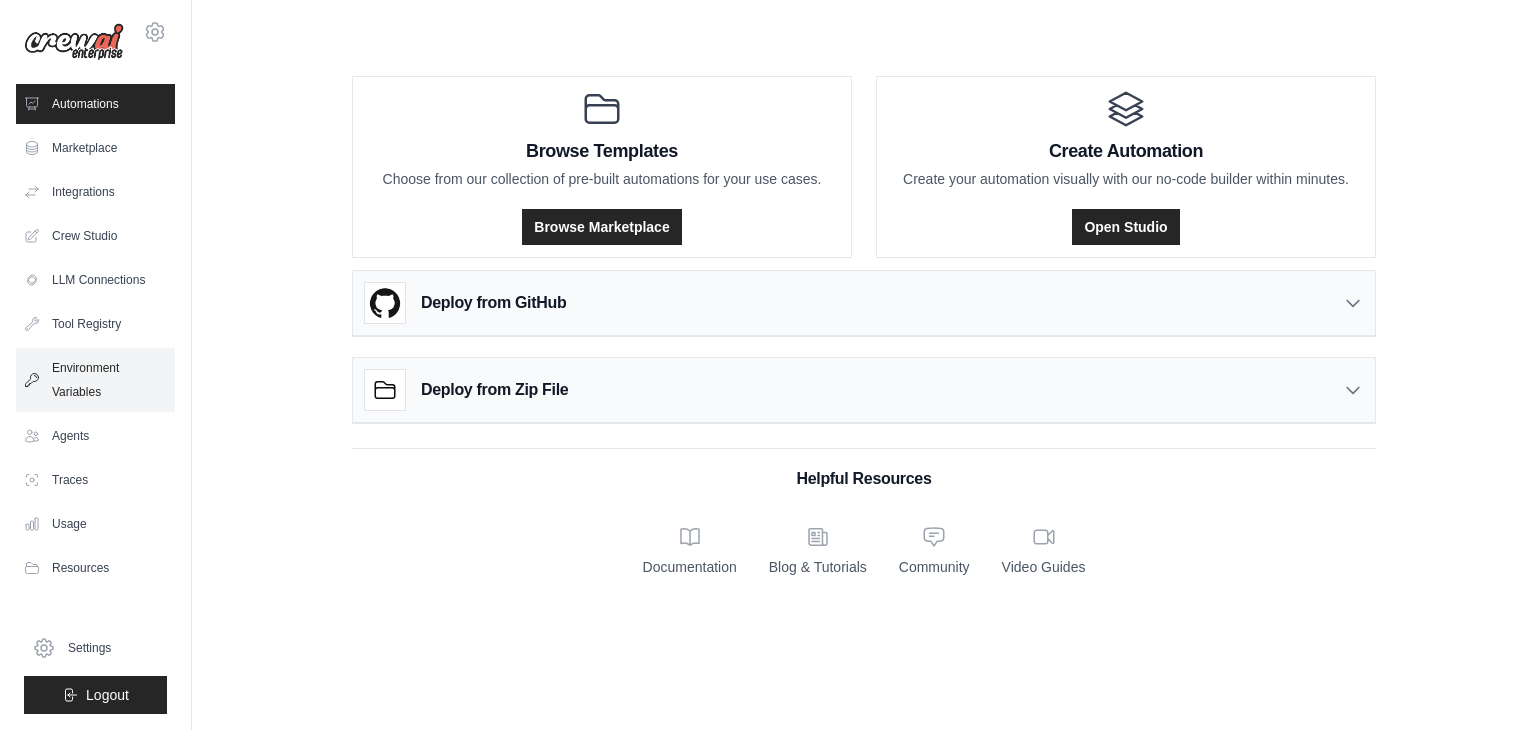 click on "Environment Variables" at bounding box center [95, 380] 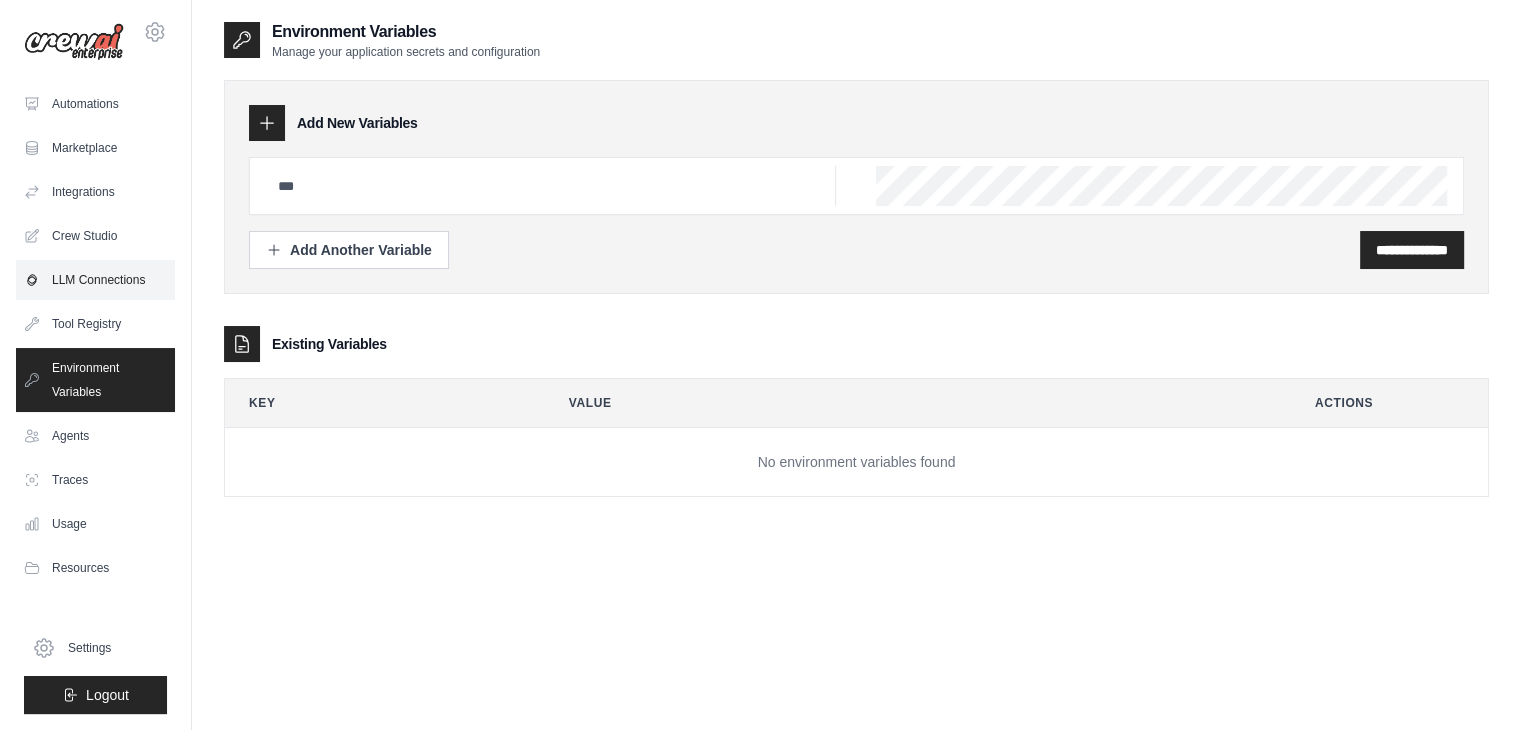 click on "LLM Connections" at bounding box center (95, 280) 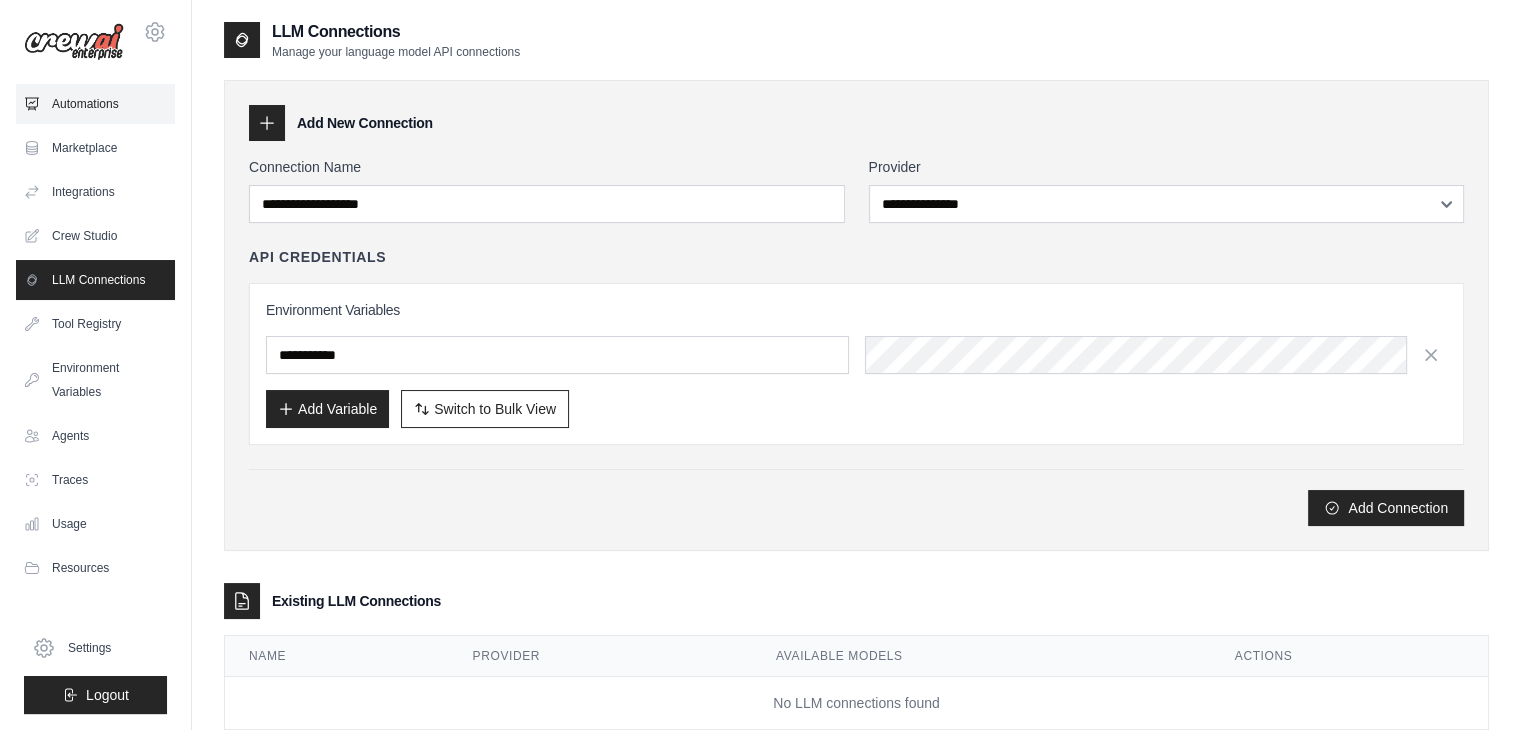 click on "Automations" at bounding box center (95, 104) 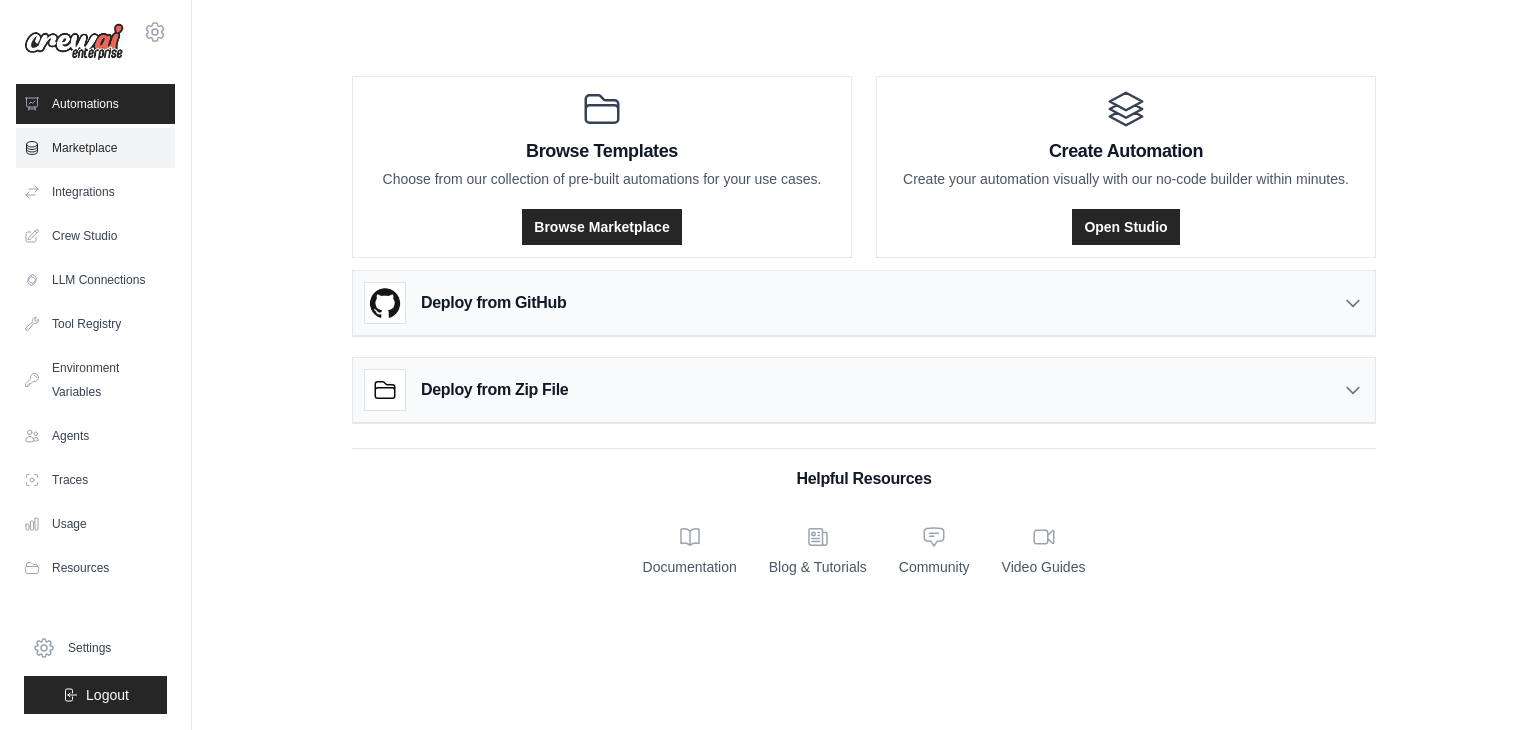 click on "Marketplace" at bounding box center (95, 148) 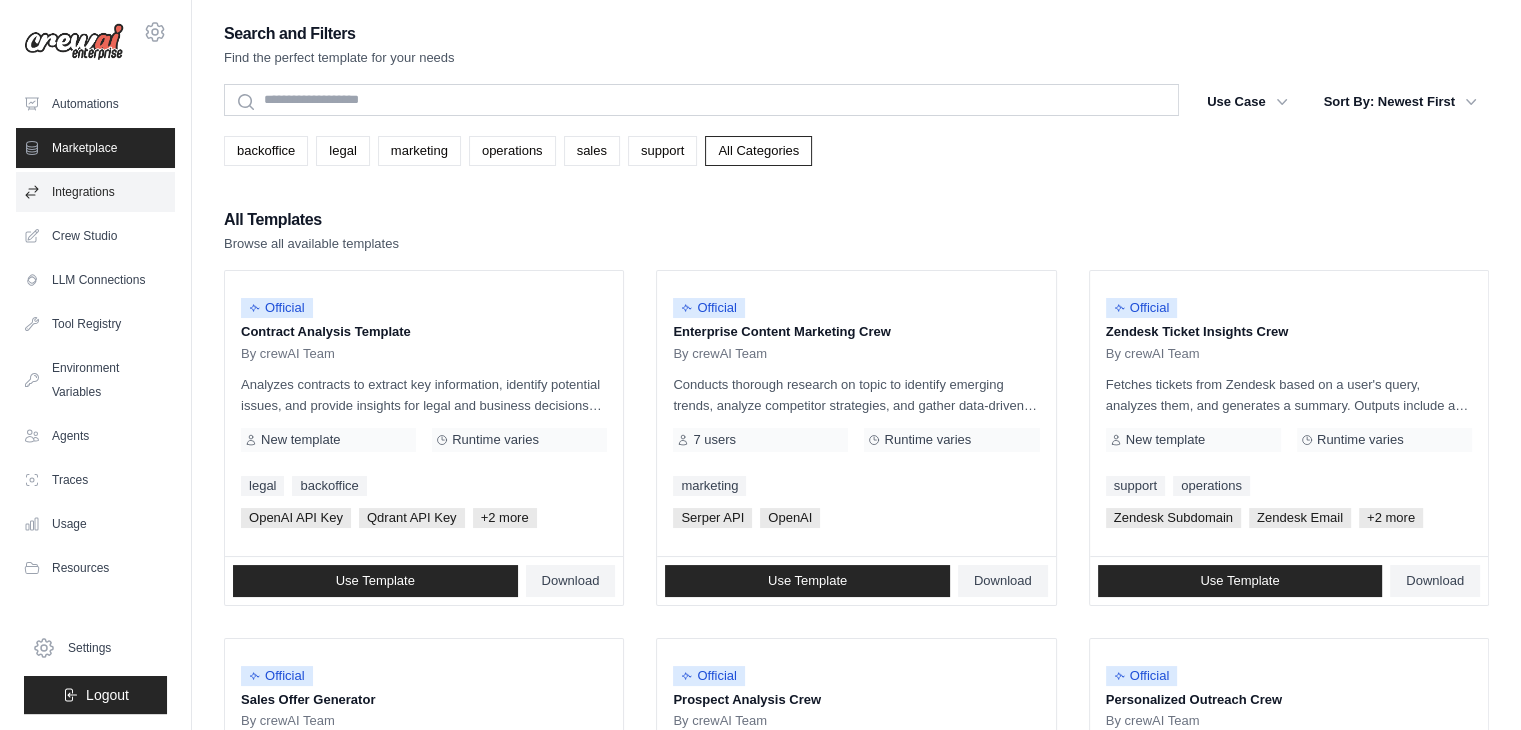 click on "Integrations" at bounding box center (95, 192) 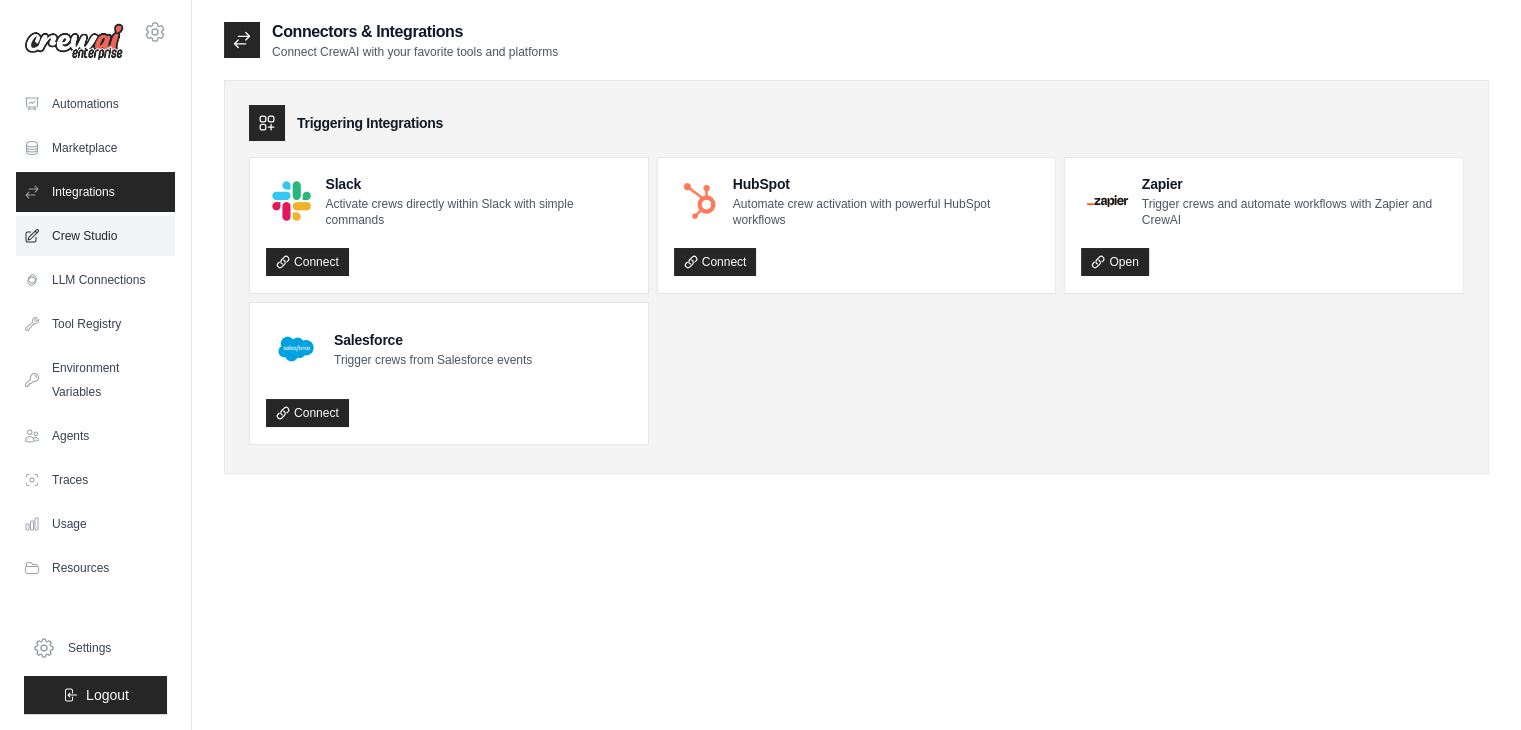 click on "Crew Studio" at bounding box center [95, 236] 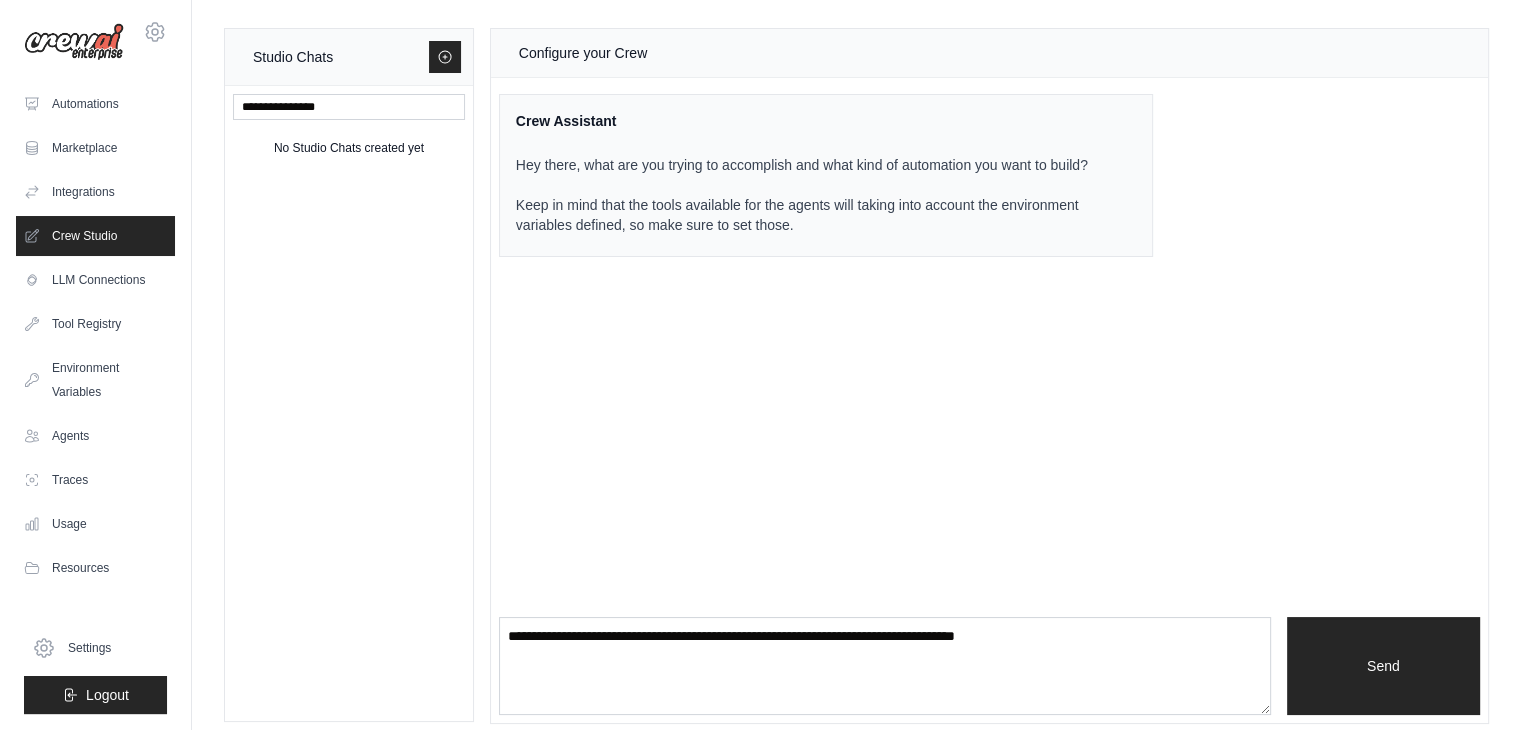 click on "Crew Studio" at bounding box center [95, 236] 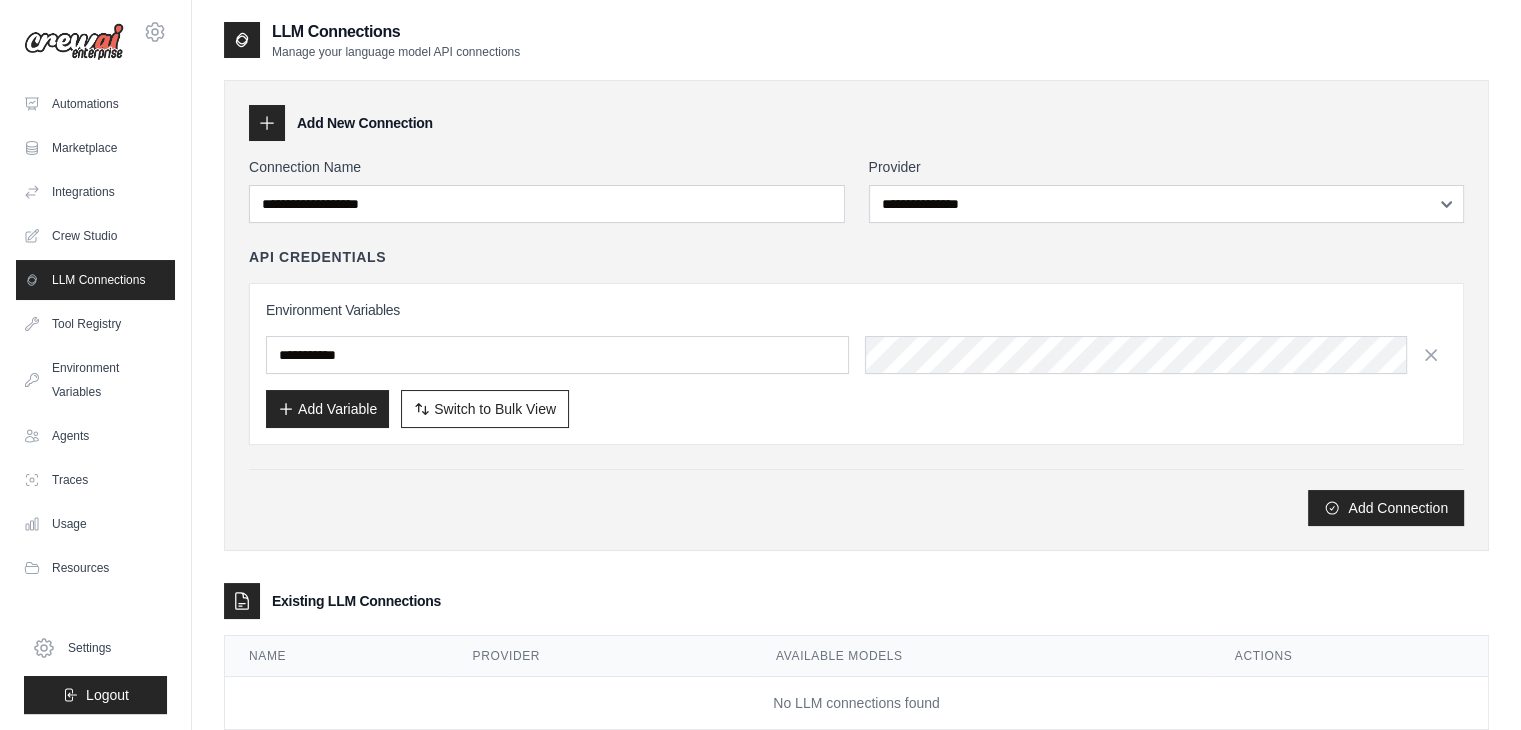 click on "Tool Registry" at bounding box center (95, 324) 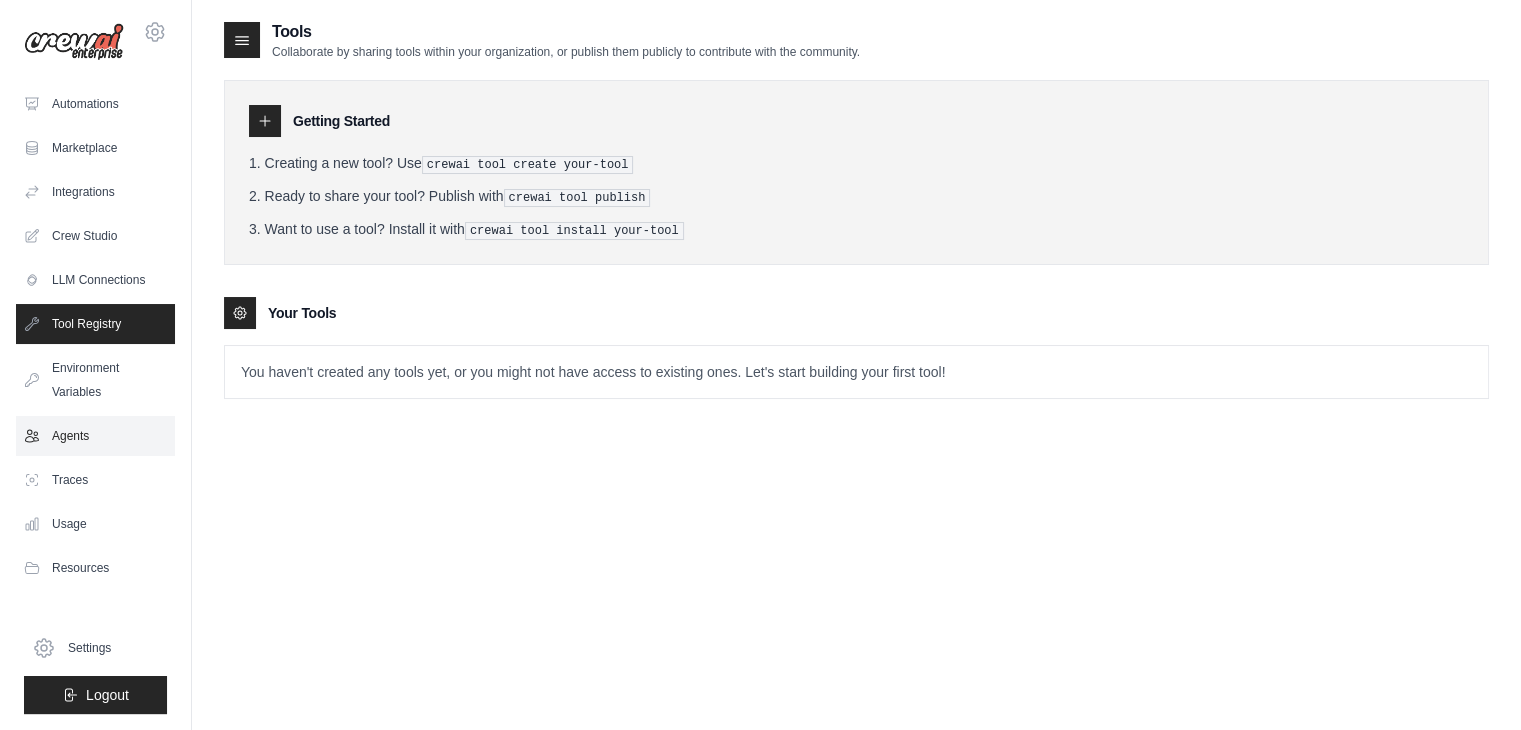 click on "Agents" at bounding box center (95, 436) 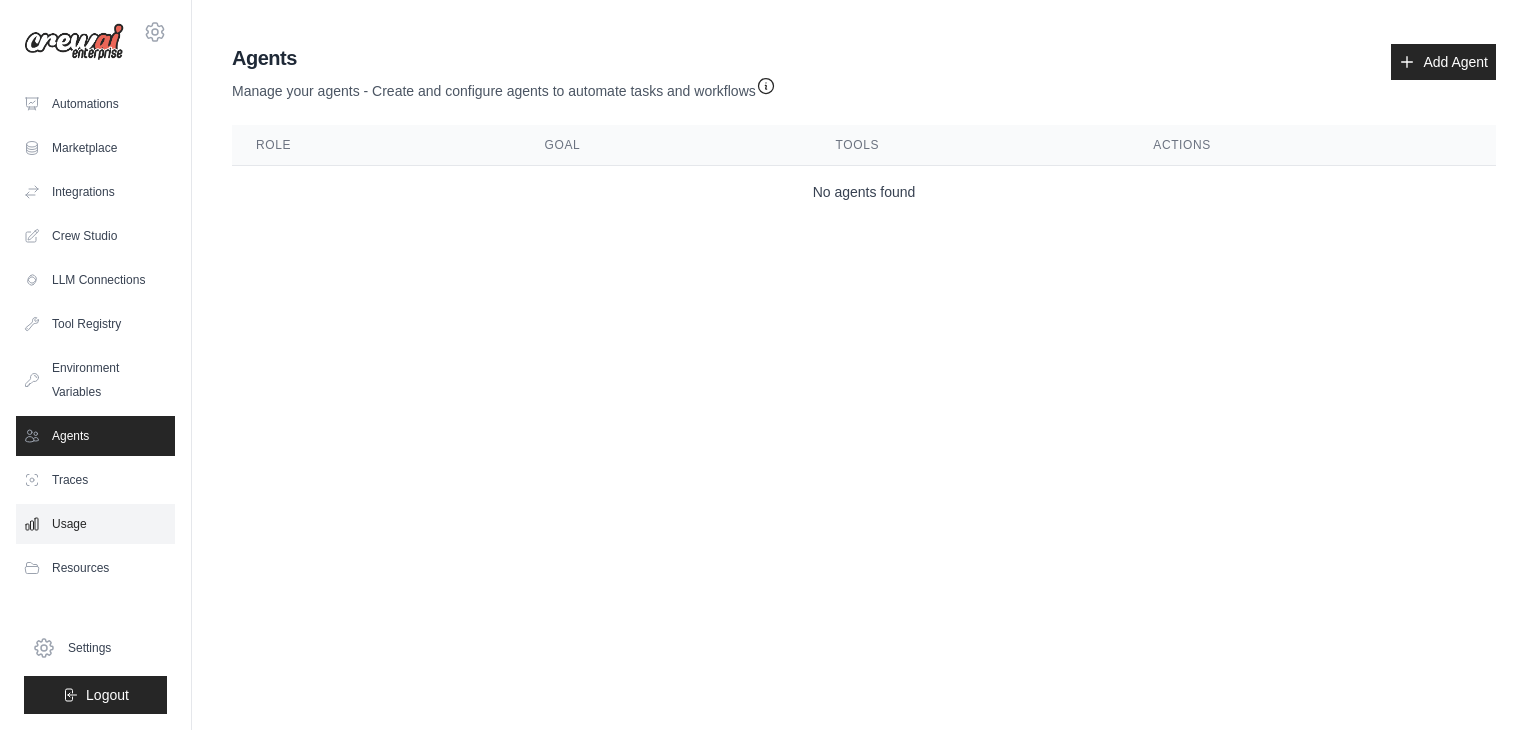 click on "Usage" at bounding box center (95, 524) 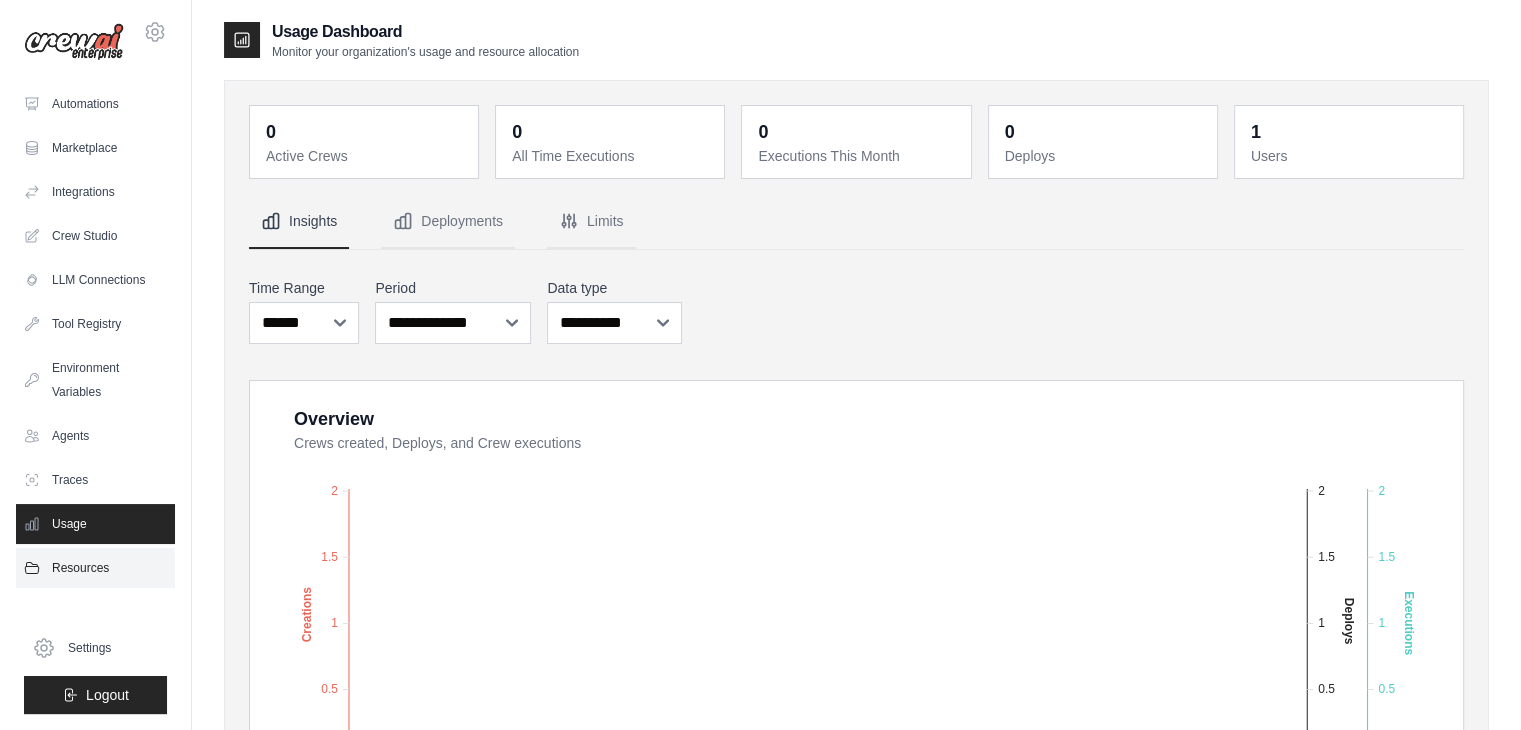 click on "Resources" at bounding box center [95, 568] 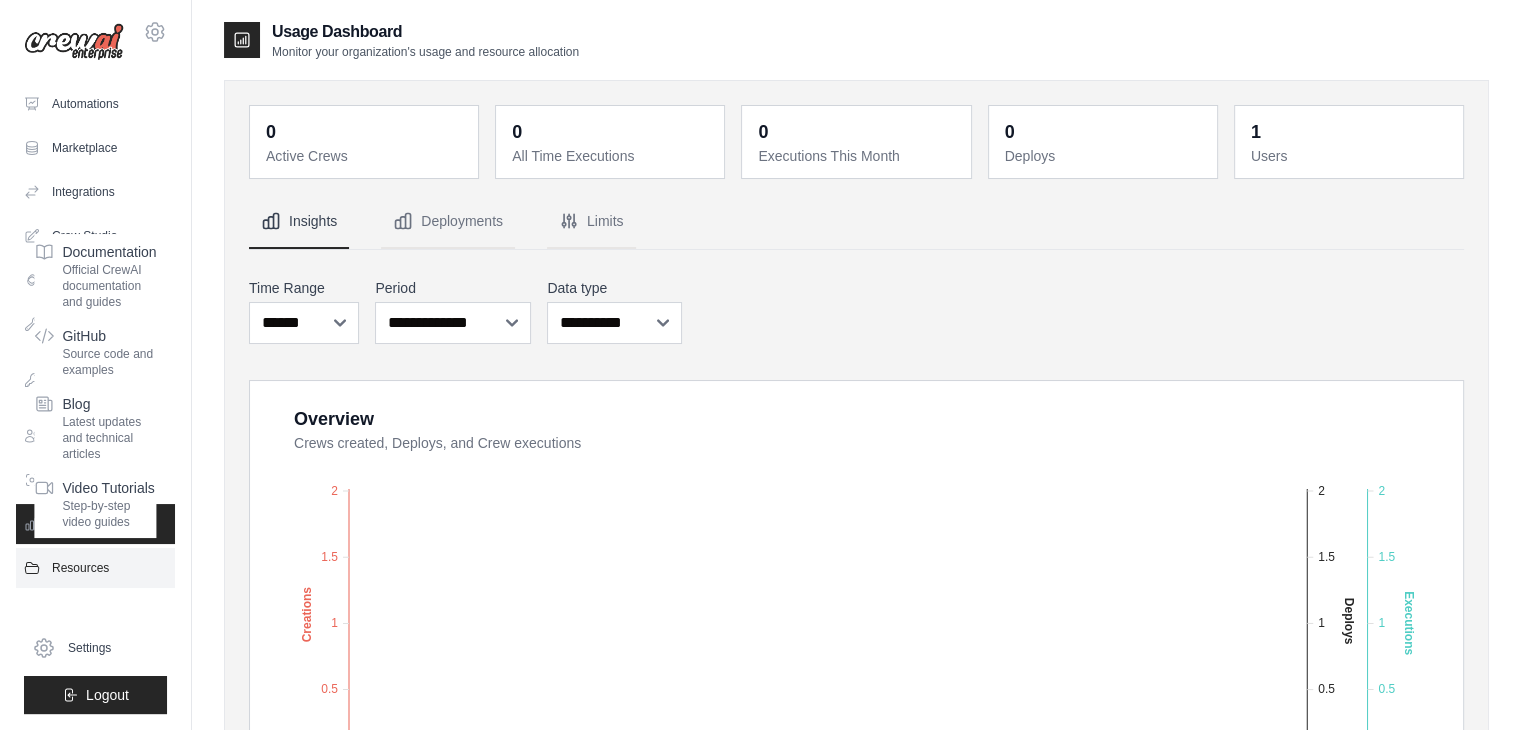 click on "Resources" at bounding box center (95, 568) 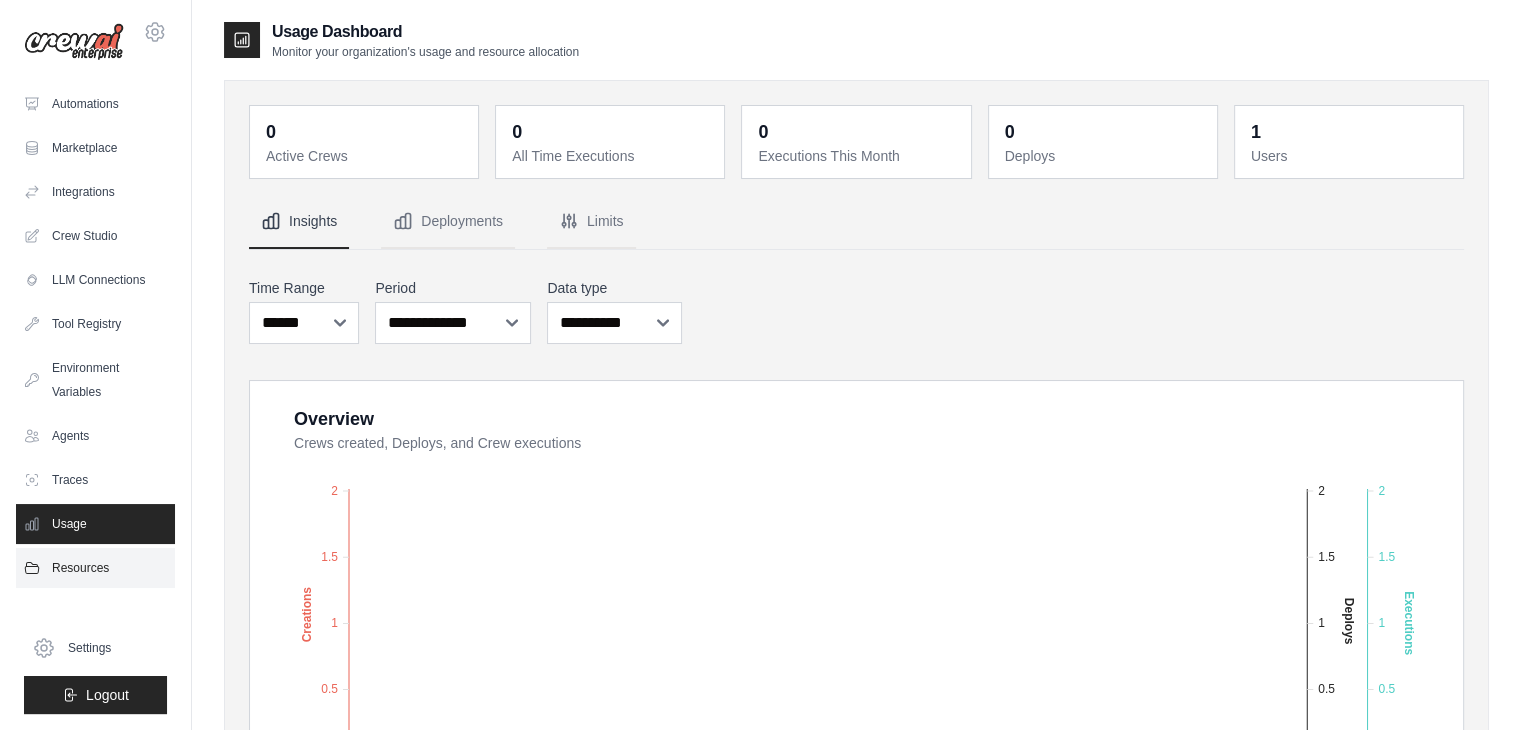 click on "Resources" at bounding box center (95, 568) 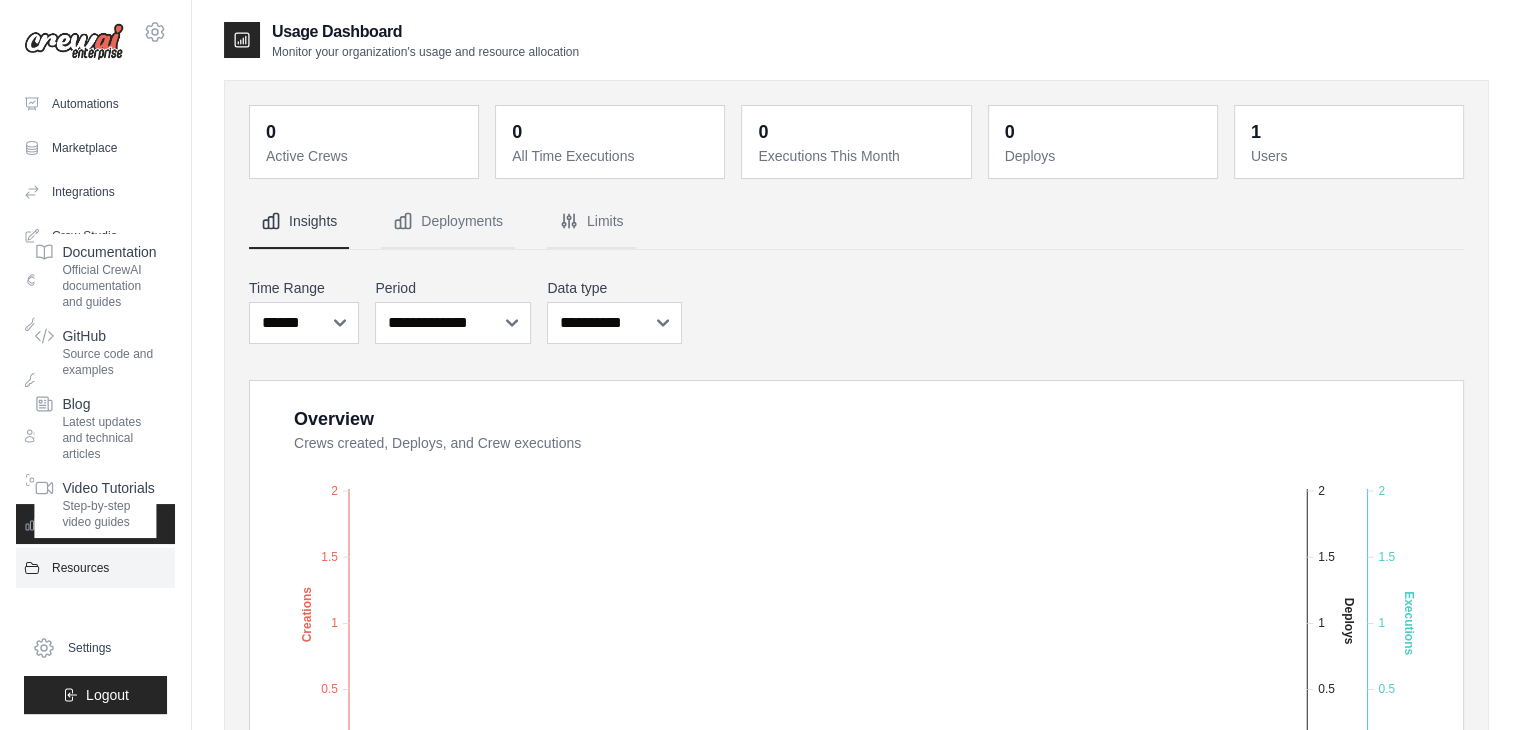 click on "Resources" at bounding box center [95, 568] 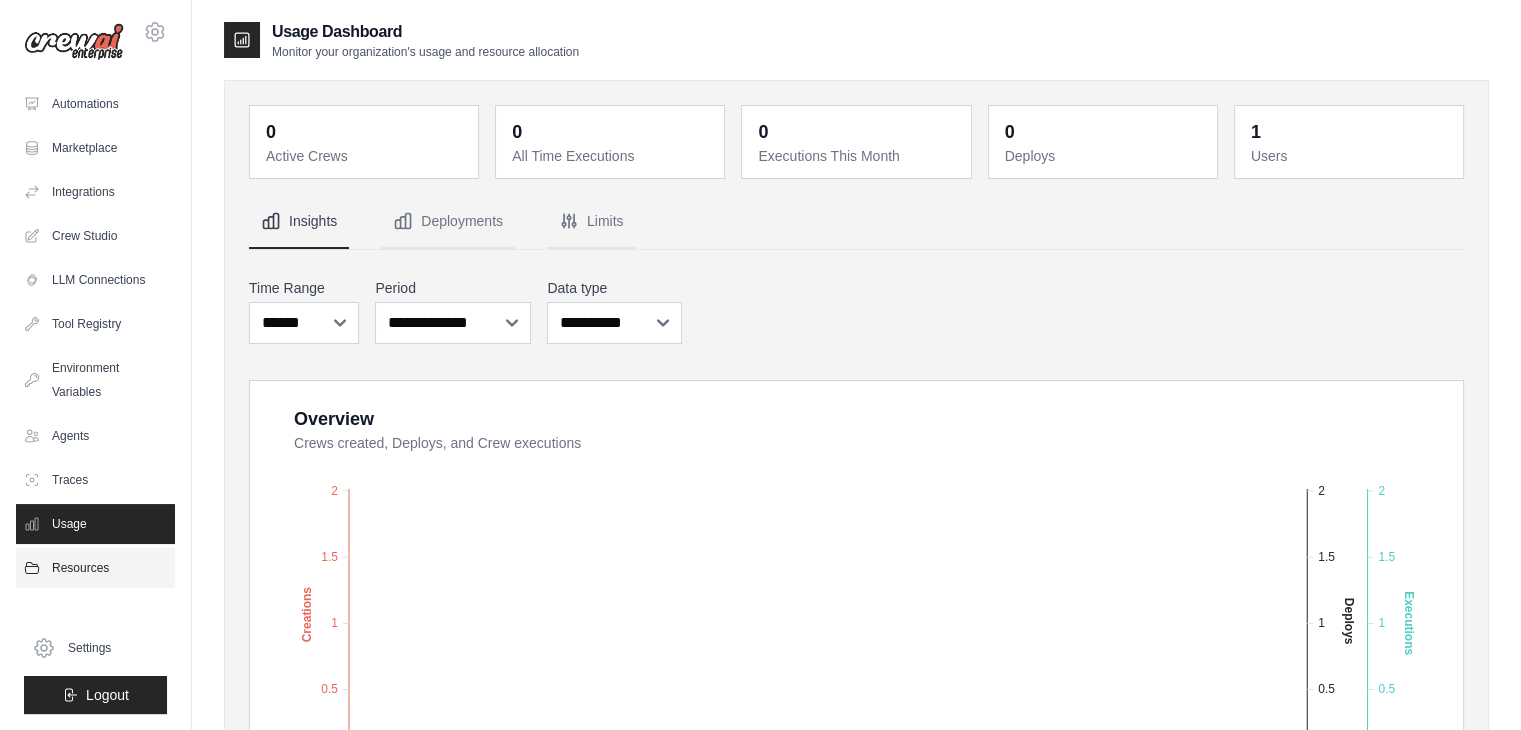 click on "Resources" at bounding box center (95, 568) 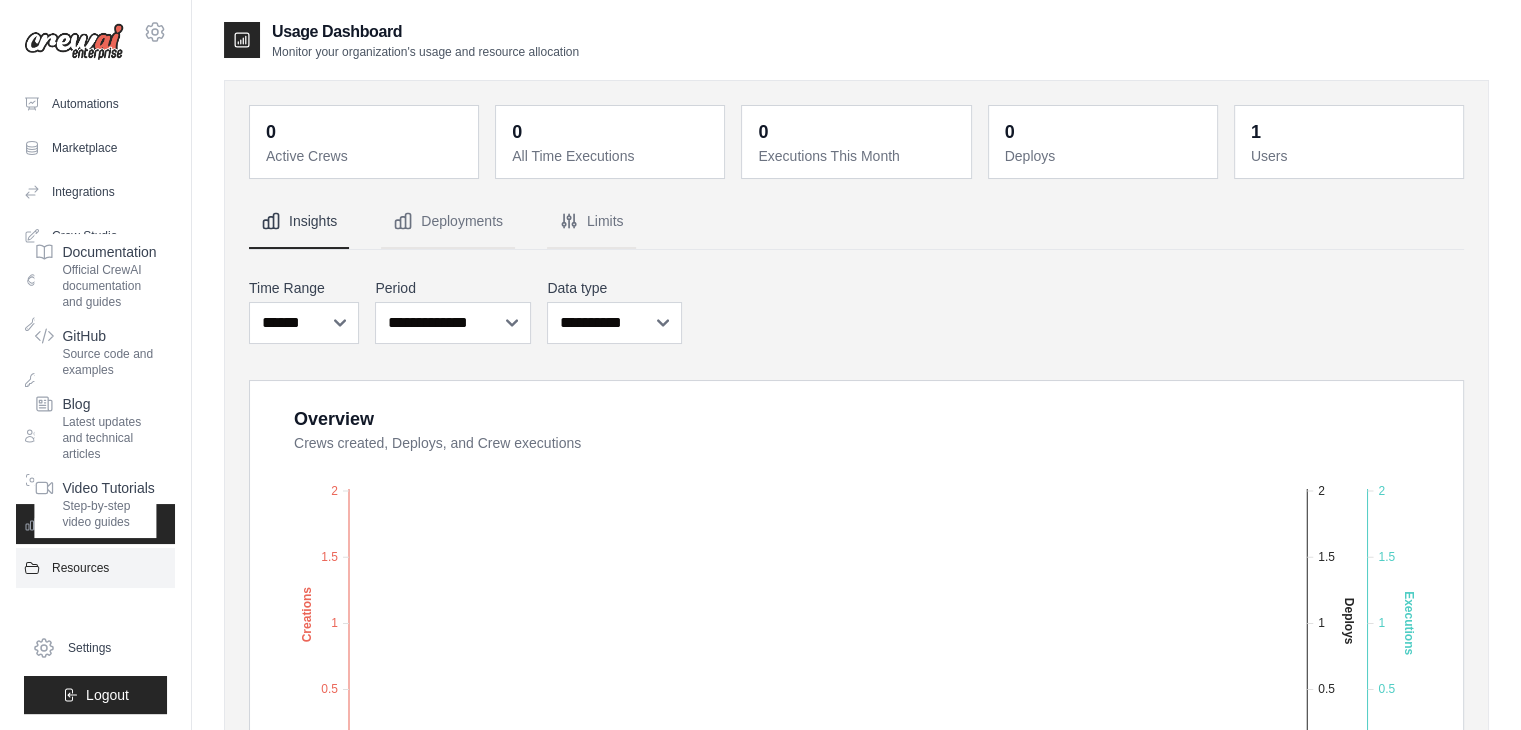 click on "Resources" at bounding box center (95, 568) 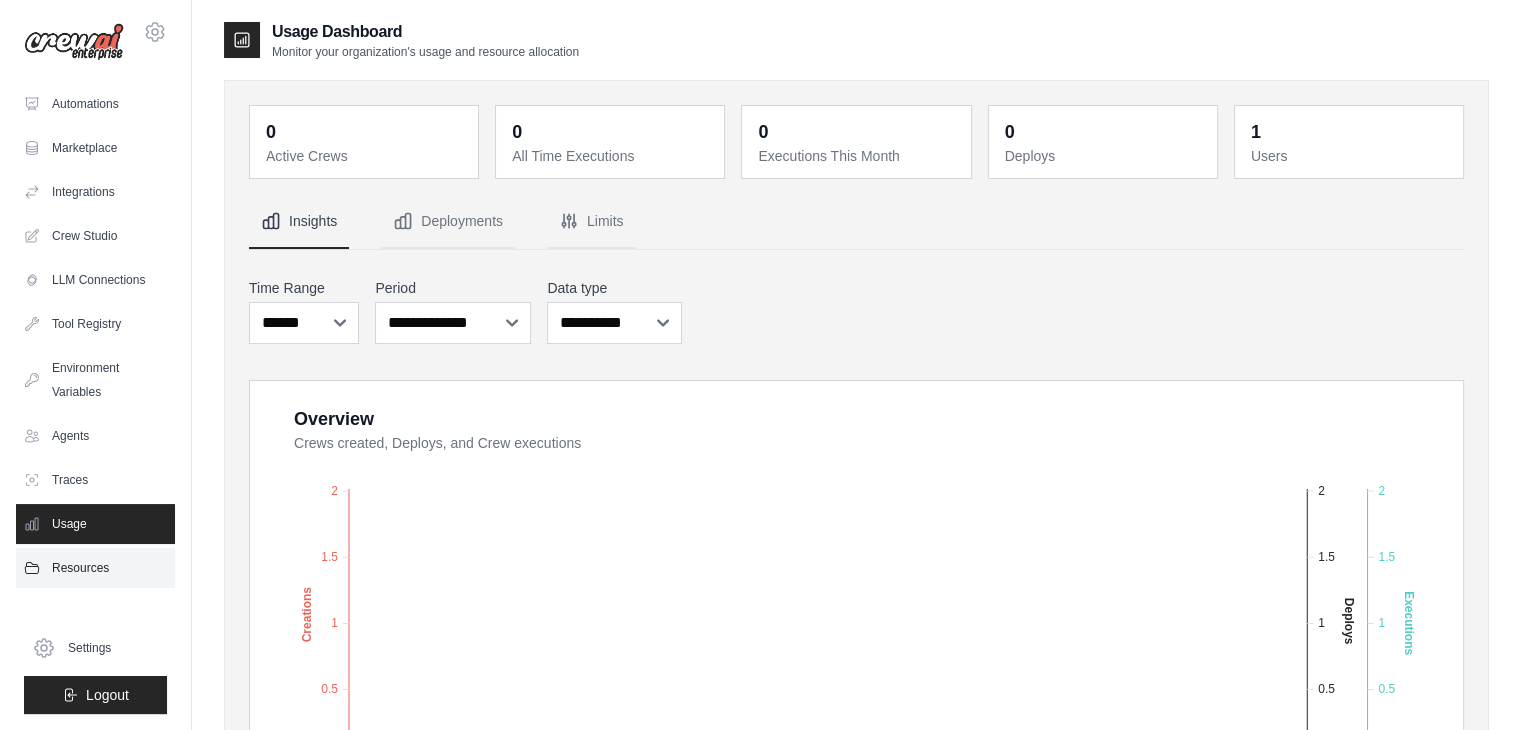 click on "Resources" at bounding box center [95, 568] 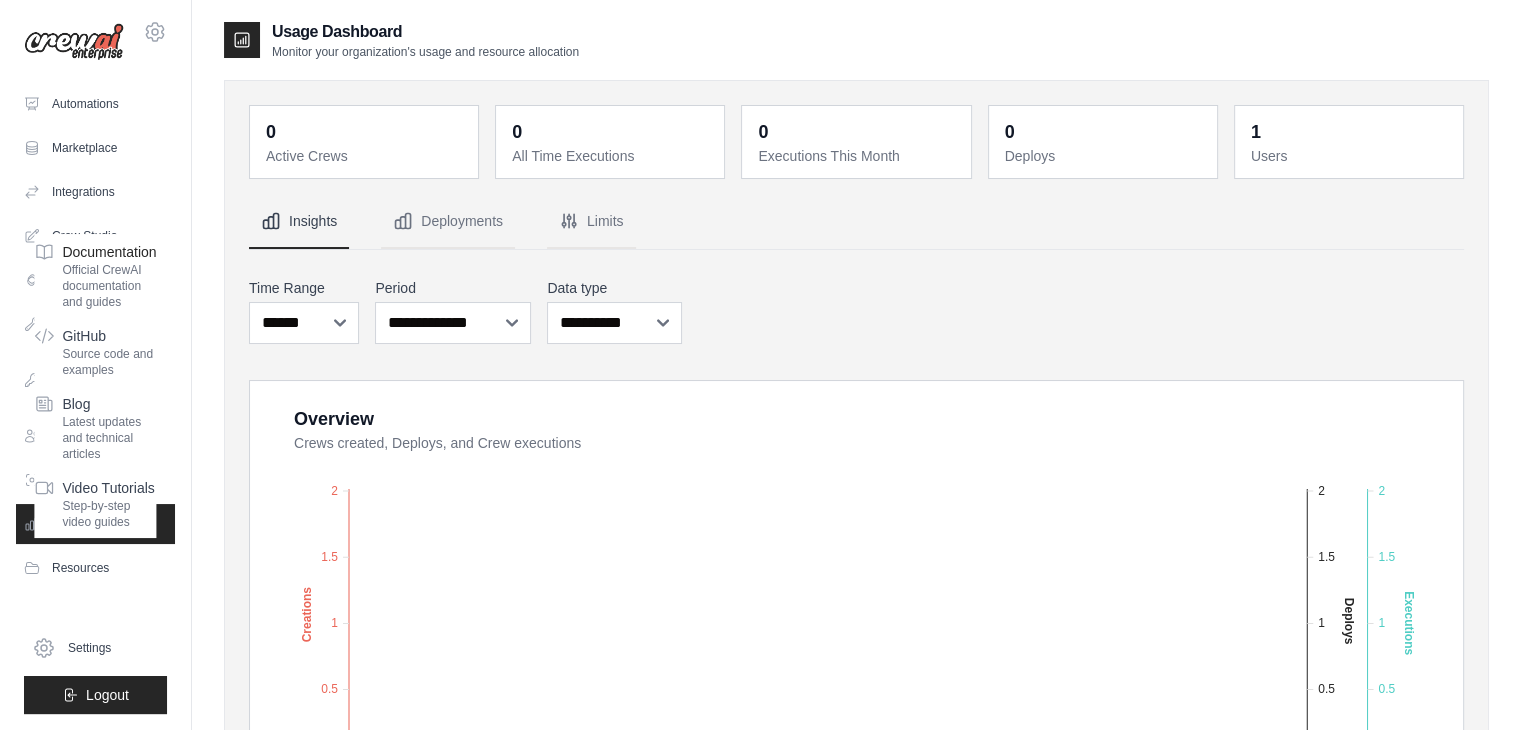 click on "Official CrewAI documentation and guides" at bounding box center [109, 286] 